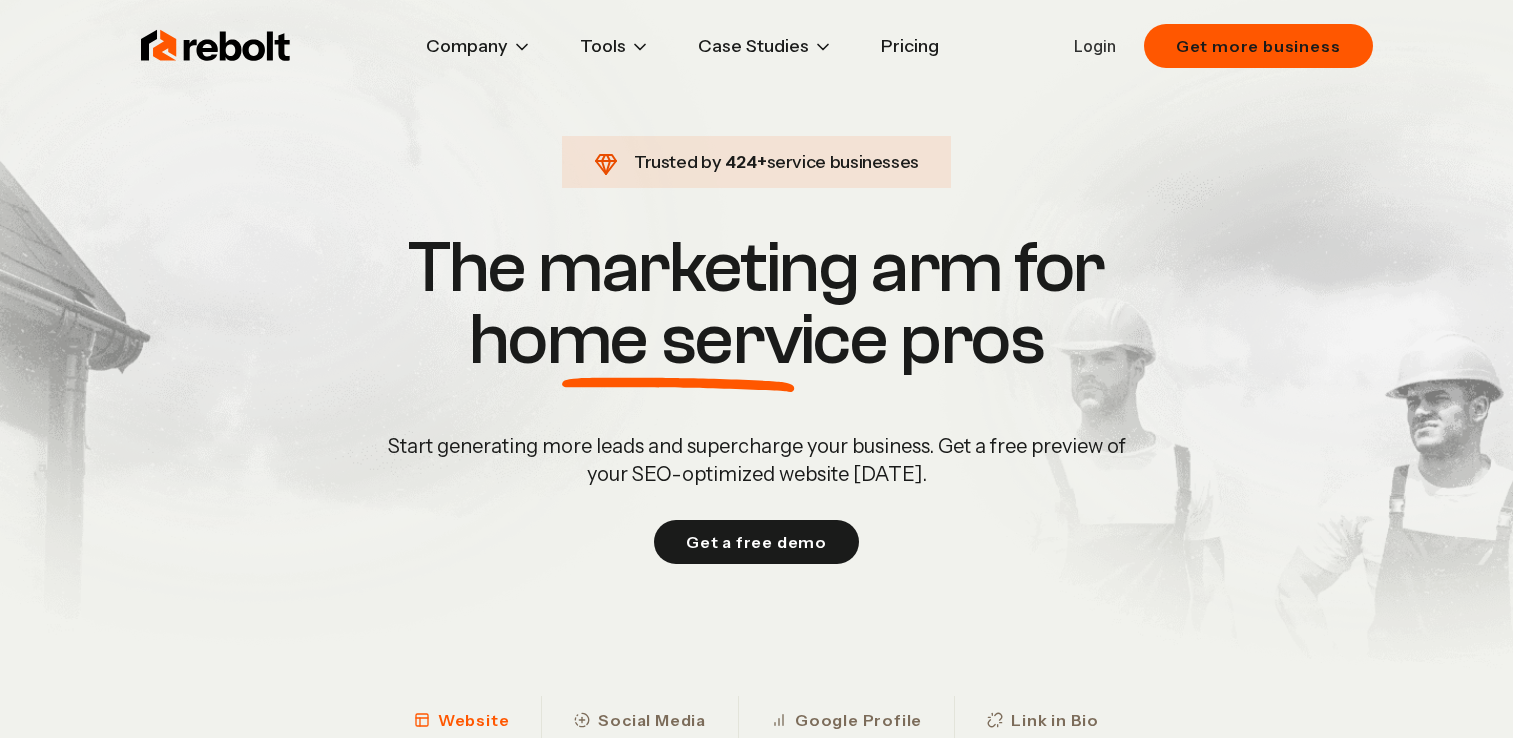 scroll, scrollTop: 0, scrollLeft: 0, axis: both 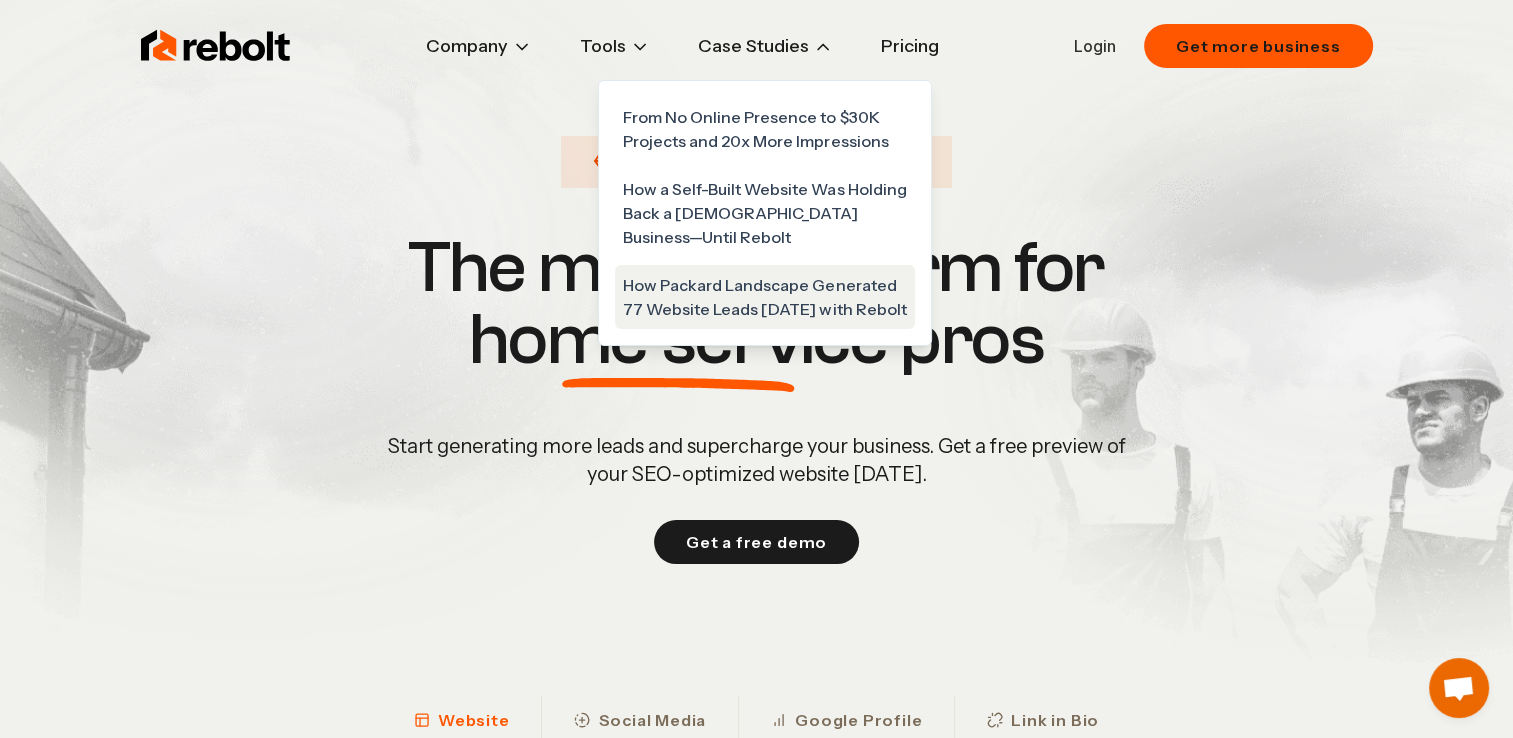 click on "How Packard Landscape Generated 77 Website Leads [DATE] with Rebolt" at bounding box center (765, 297) 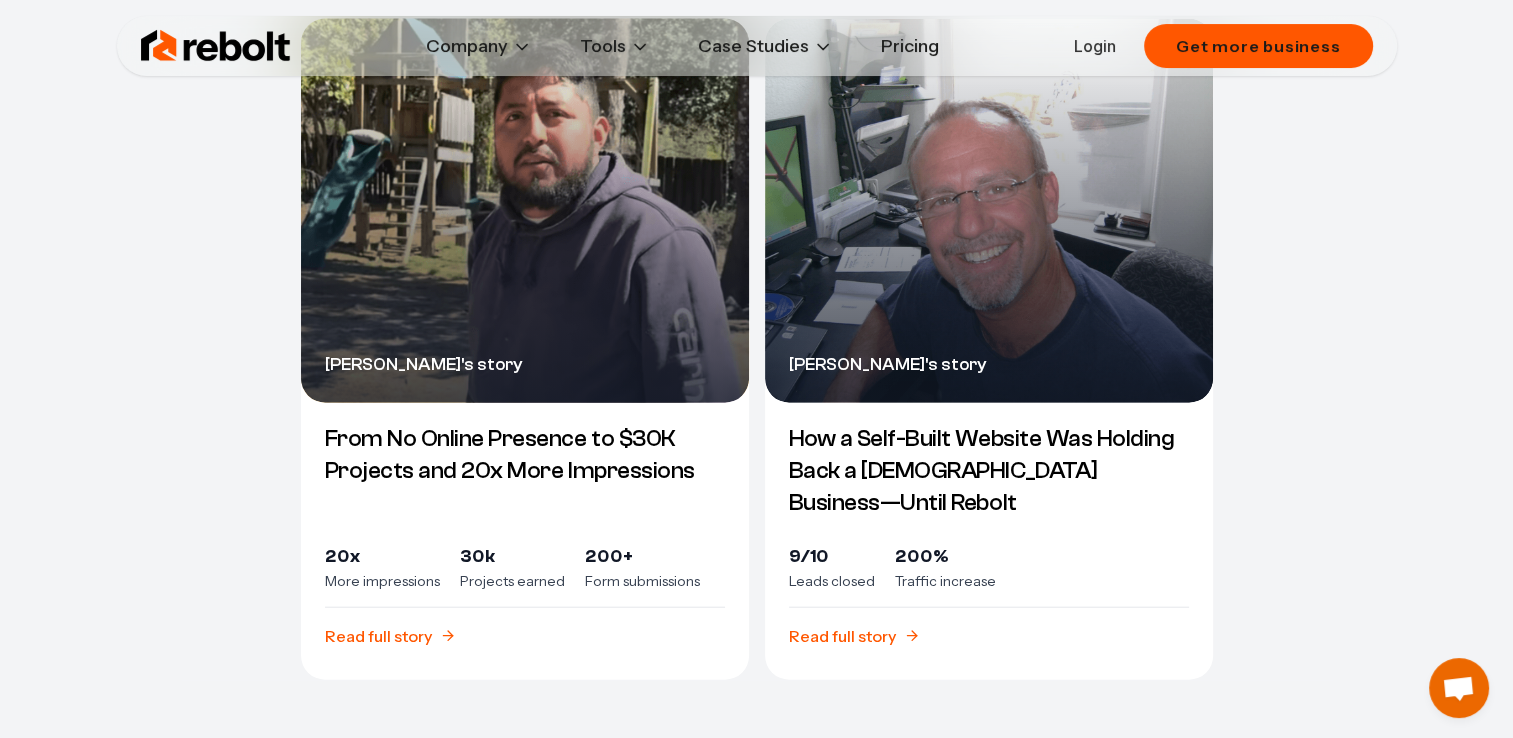 scroll, scrollTop: 4600, scrollLeft: 0, axis: vertical 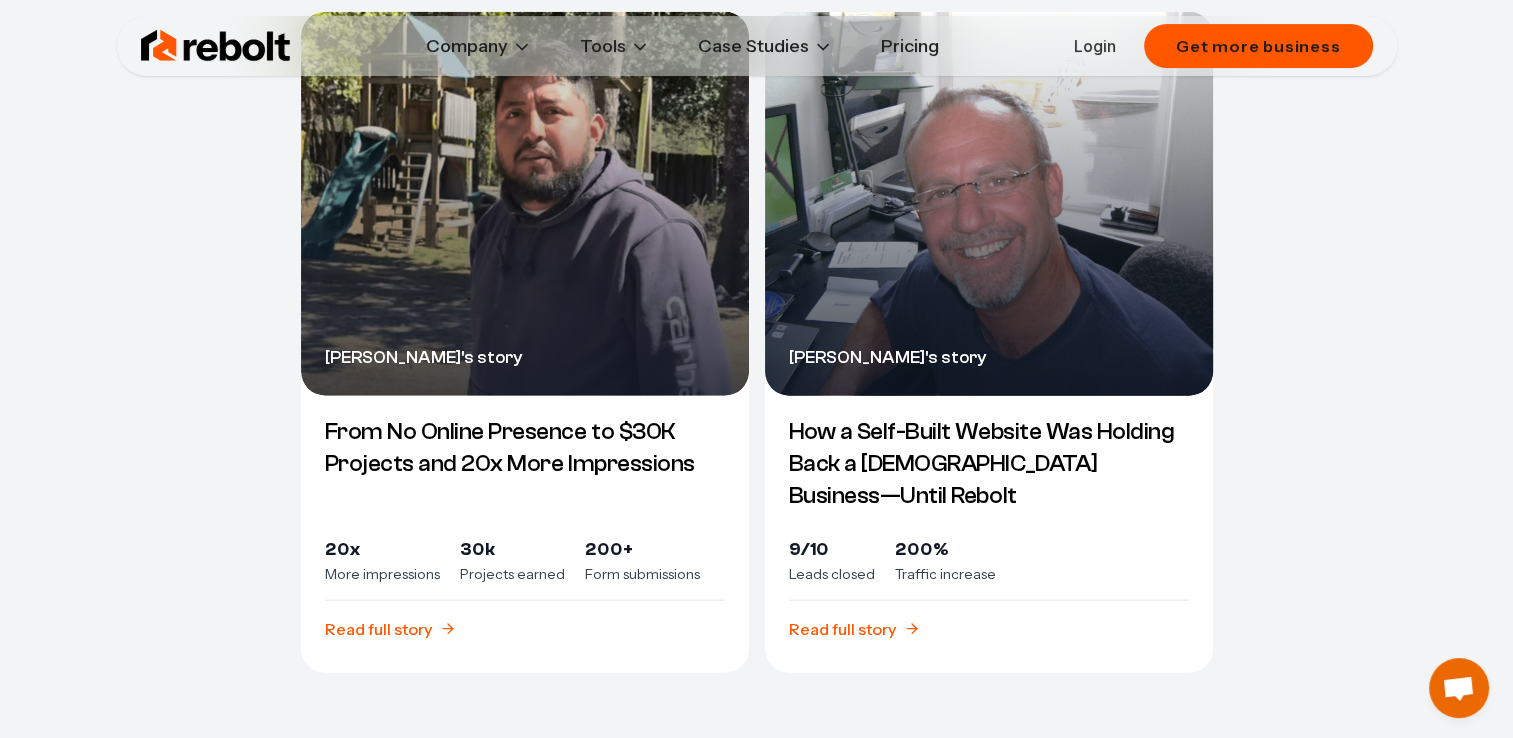 click on "How a Self-Built Website Was Holding Back a [DEMOGRAPHIC_DATA] Business—Until Rebolt" at bounding box center [989, 464] 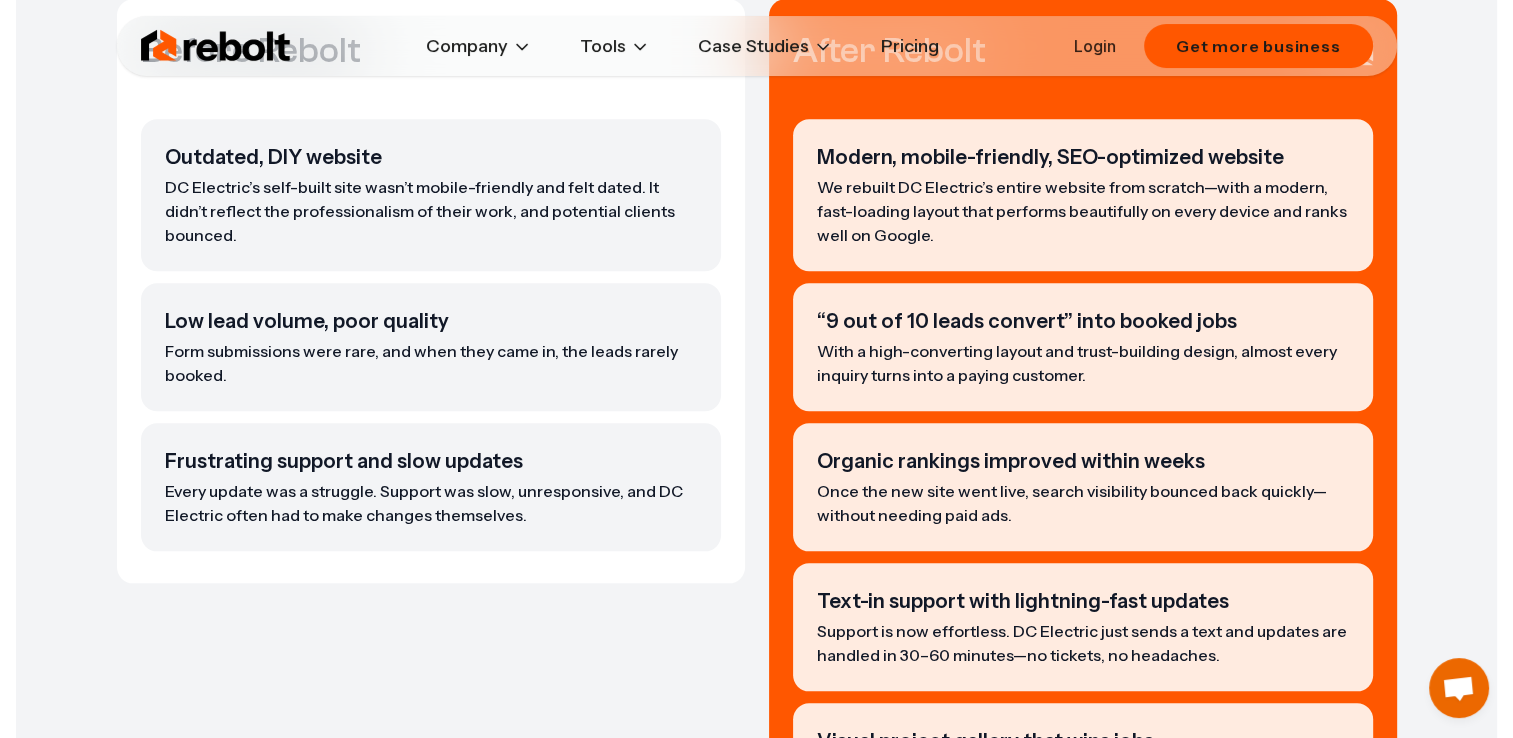 scroll, scrollTop: 1900, scrollLeft: 0, axis: vertical 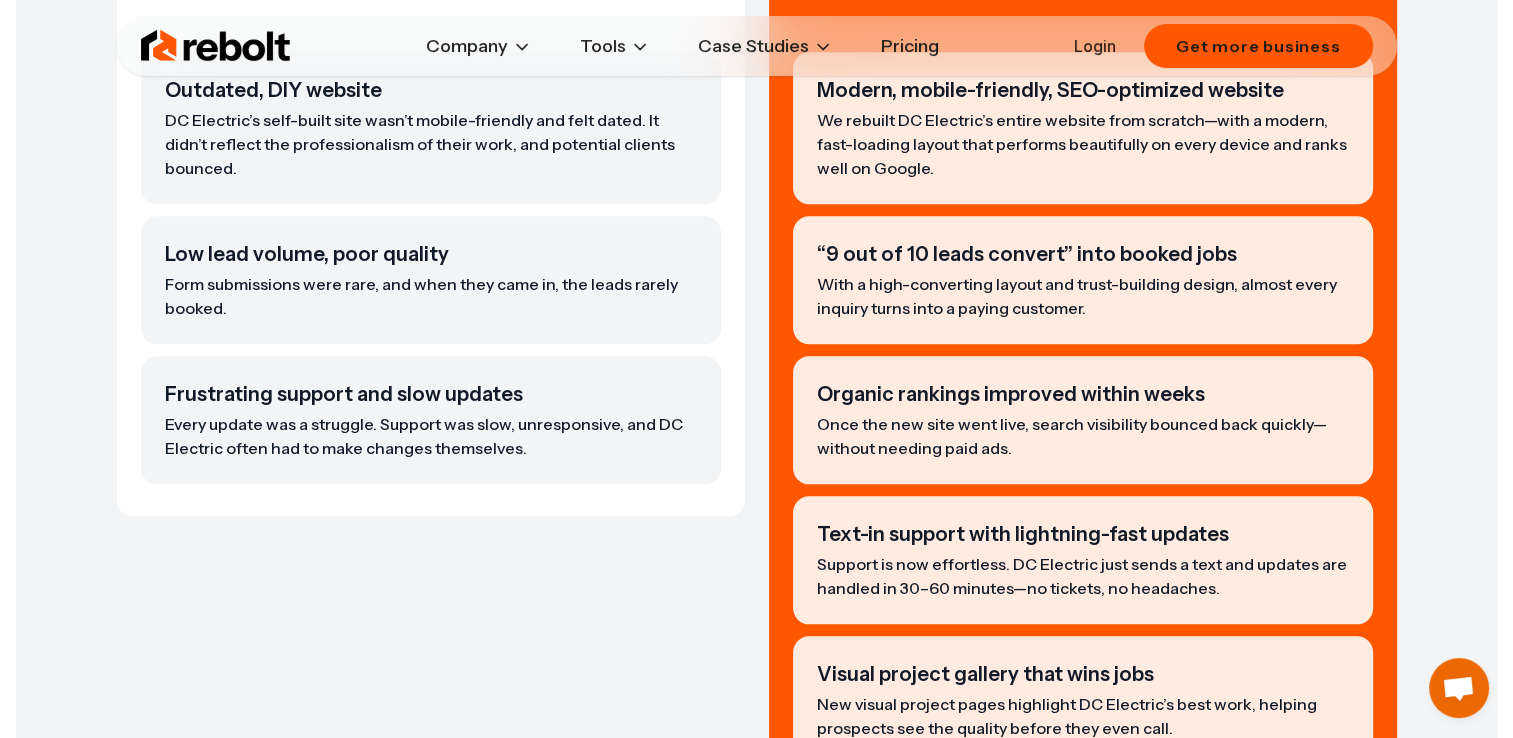 click on "Pricing" at bounding box center [910, 46] 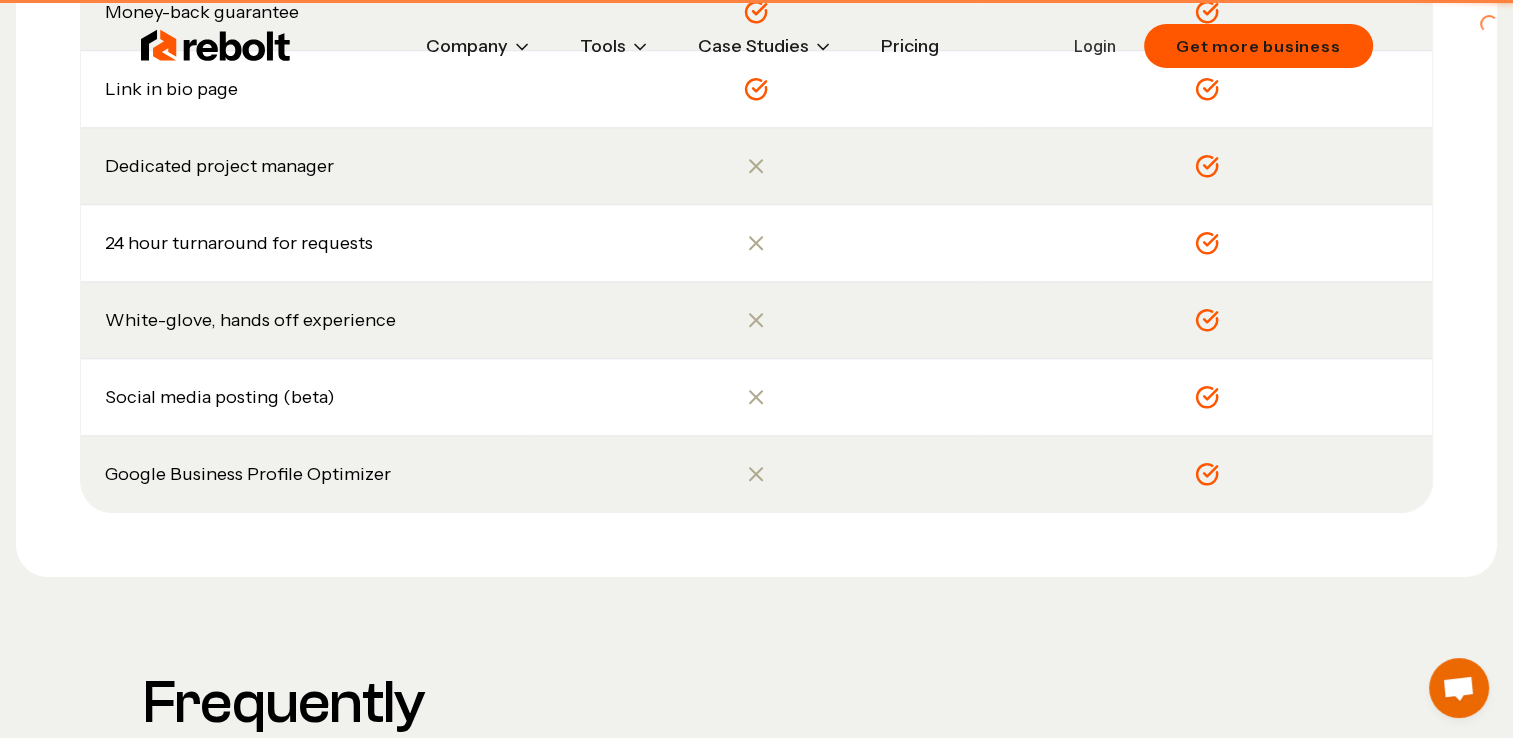 scroll, scrollTop: 0, scrollLeft: 0, axis: both 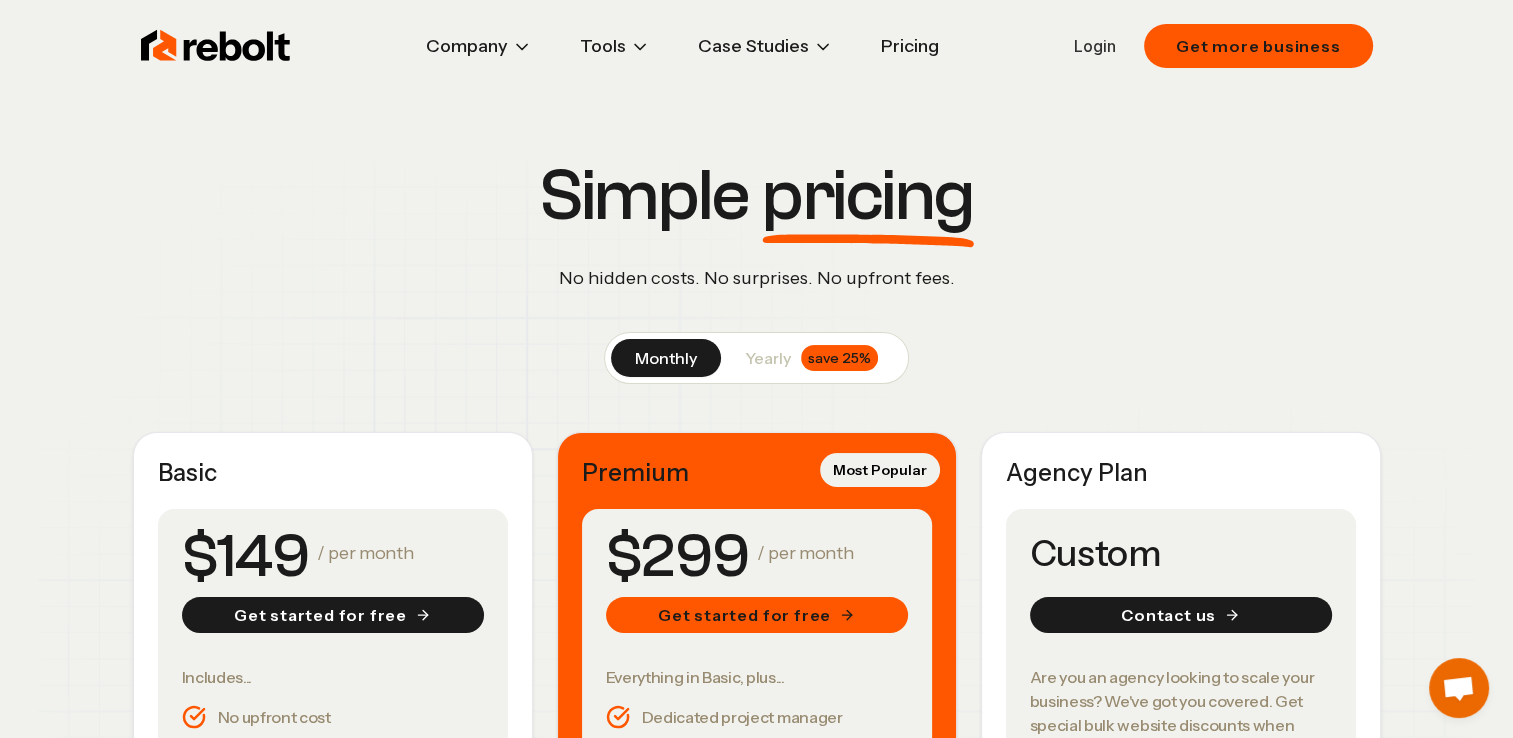 click on "yearly save 25%" at bounding box center (811, 358) 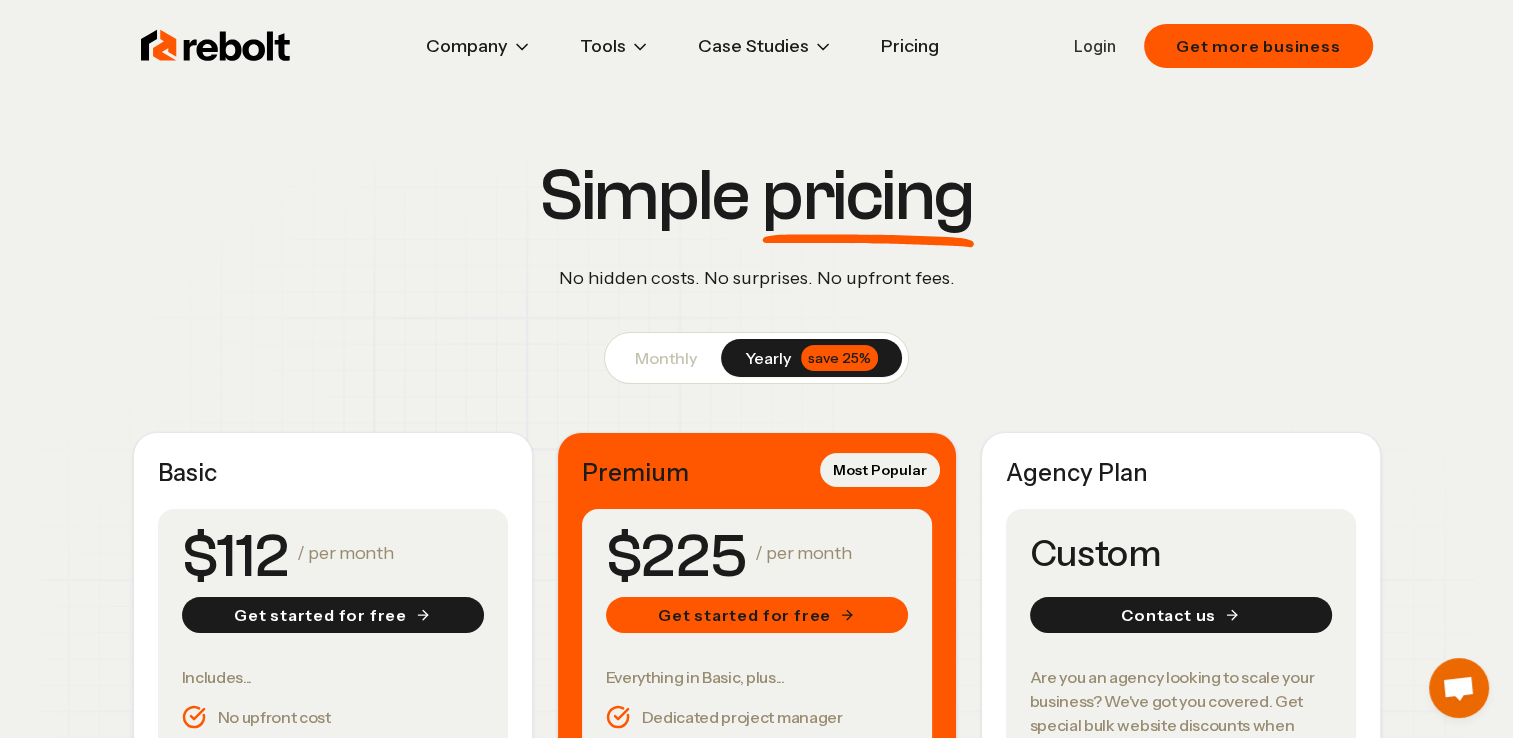 click on "monthly" at bounding box center [666, 358] 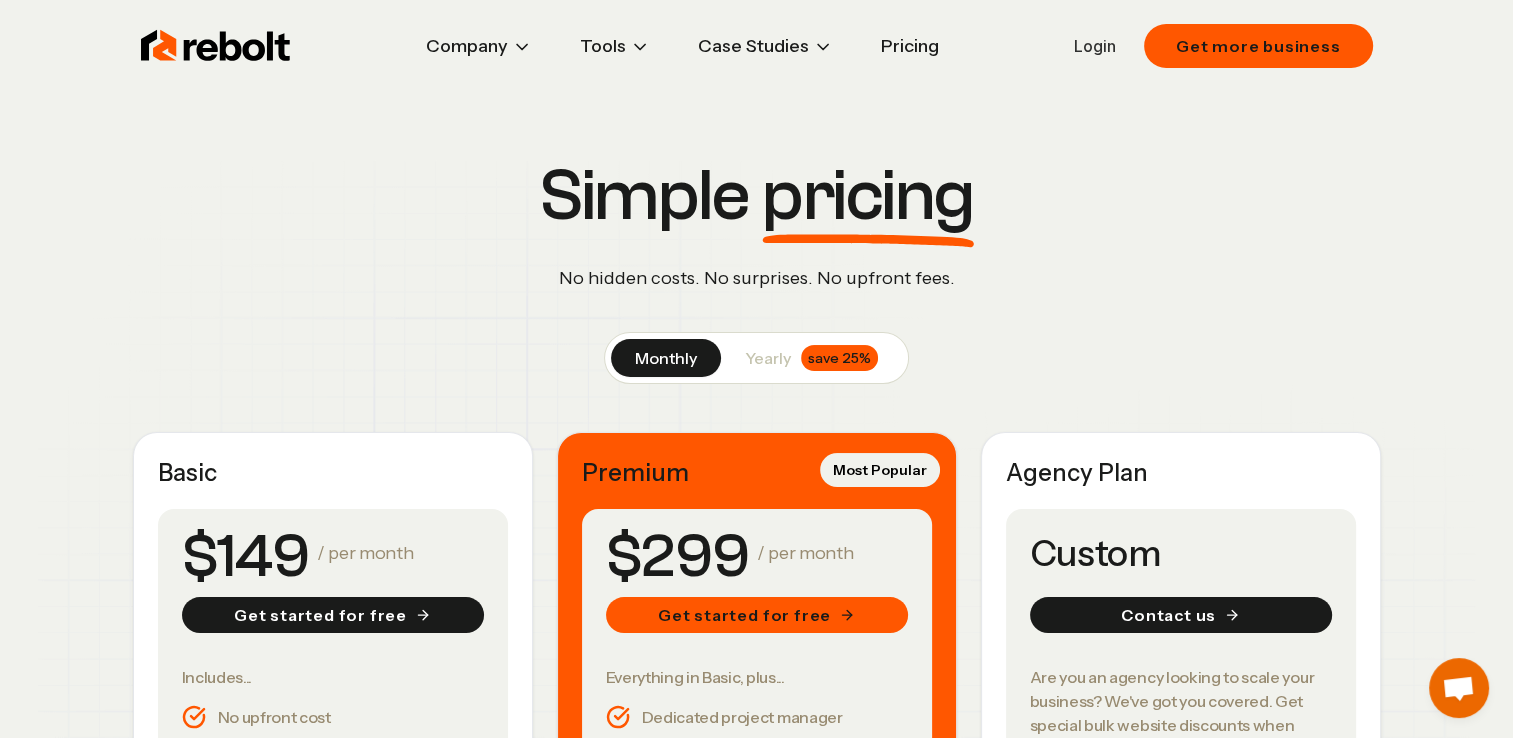 click on "yearly" at bounding box center (768, 358) 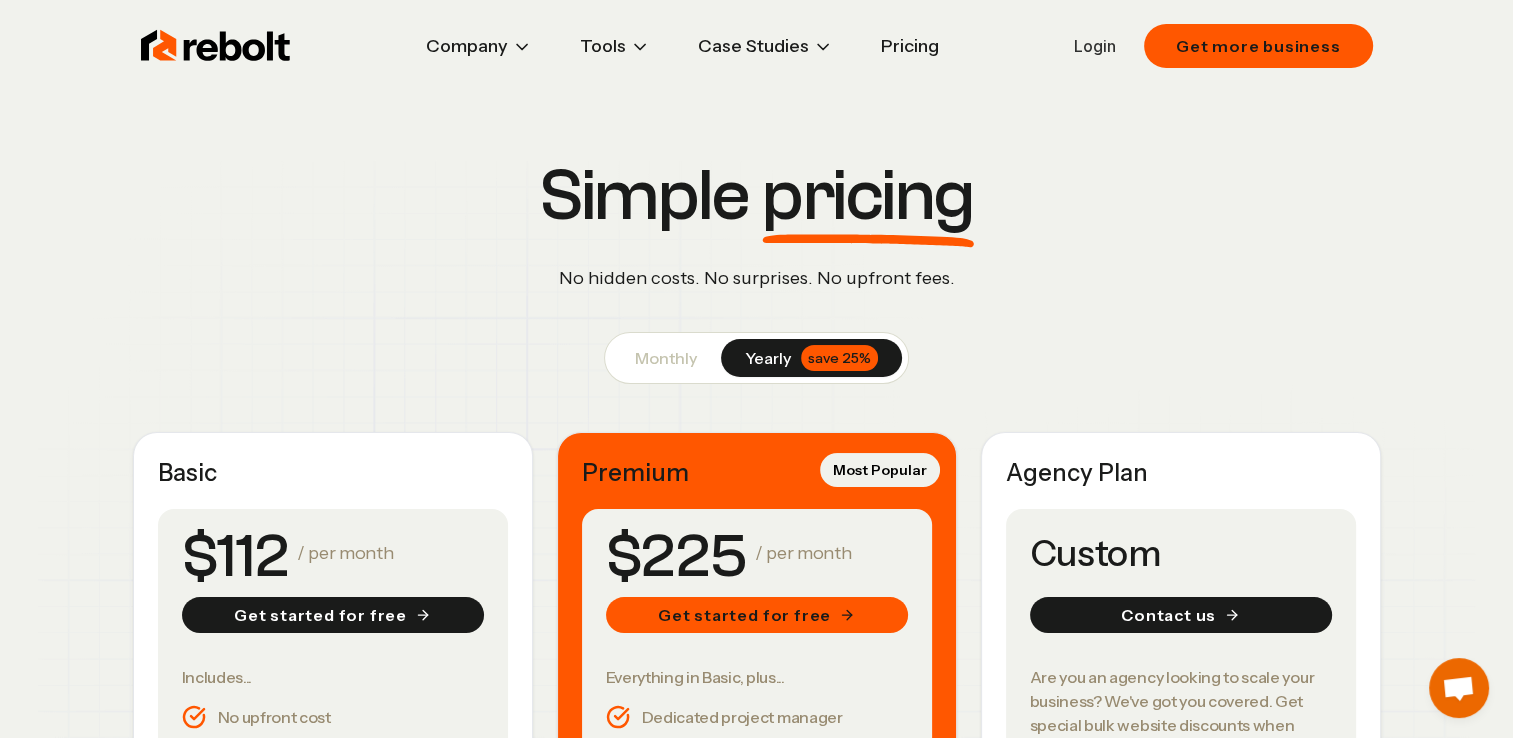 click on "monthly" at bounding box center [666, 358] 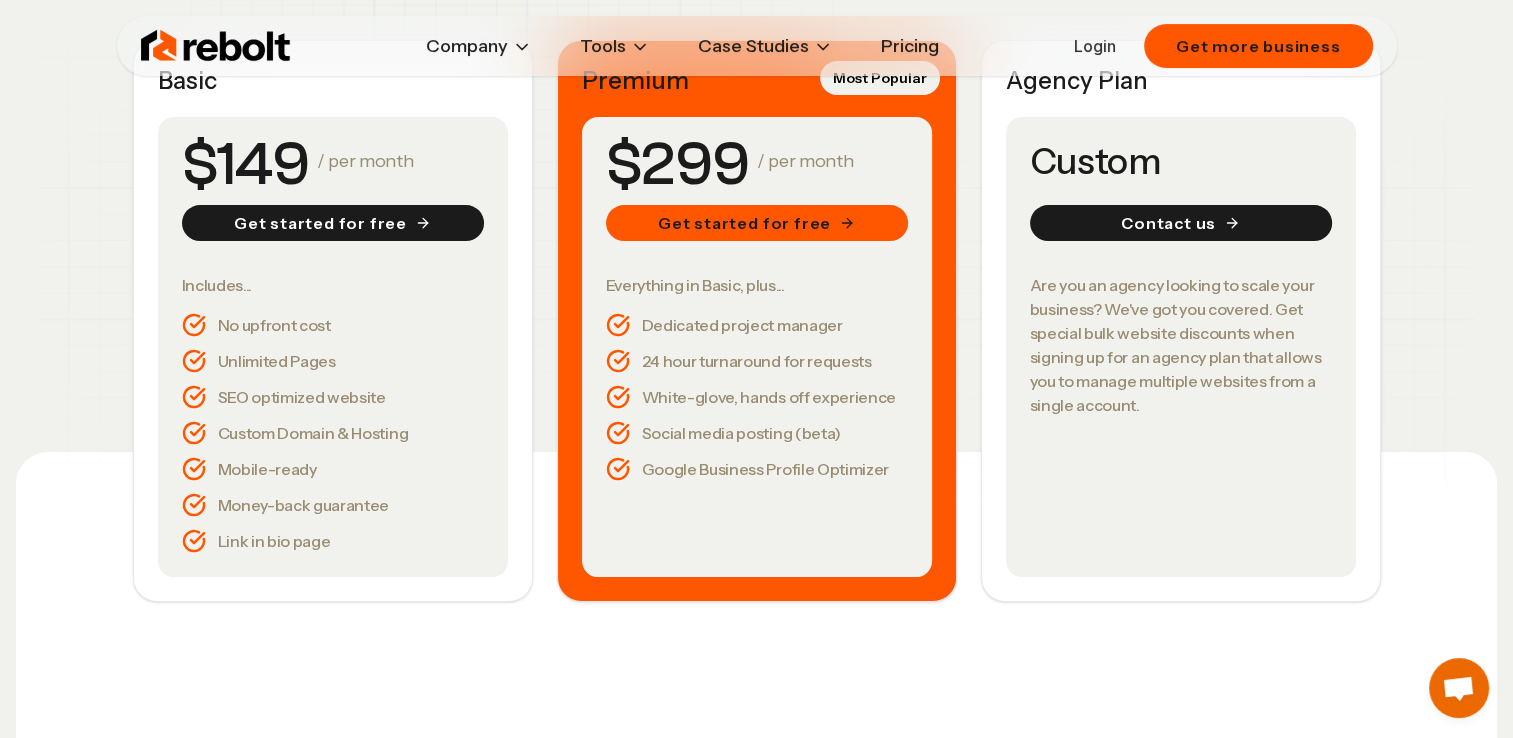 scroll, scrollTop: 400, scrollLeft: 0, axis: vertical 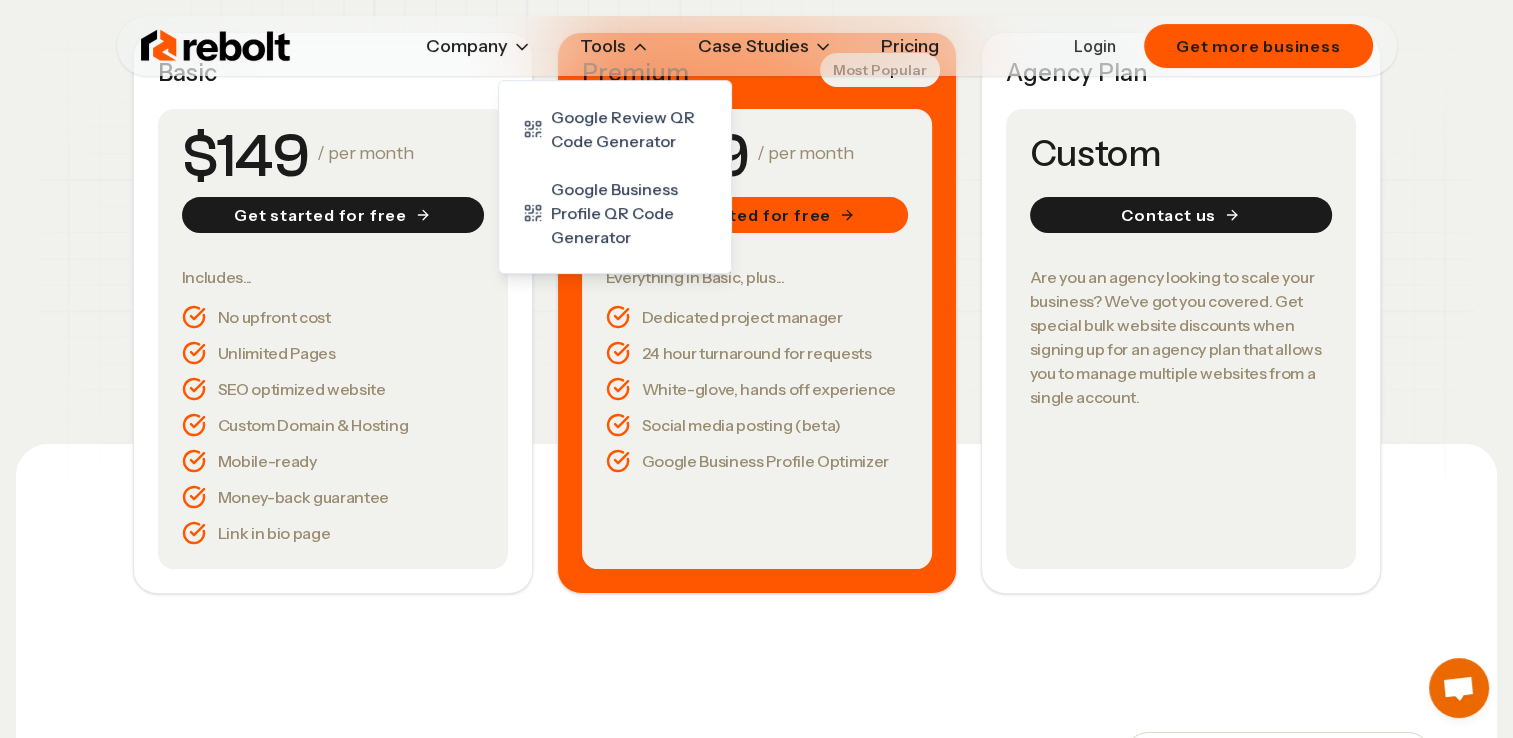 click on "Tools" at bounding box center (615, 46) 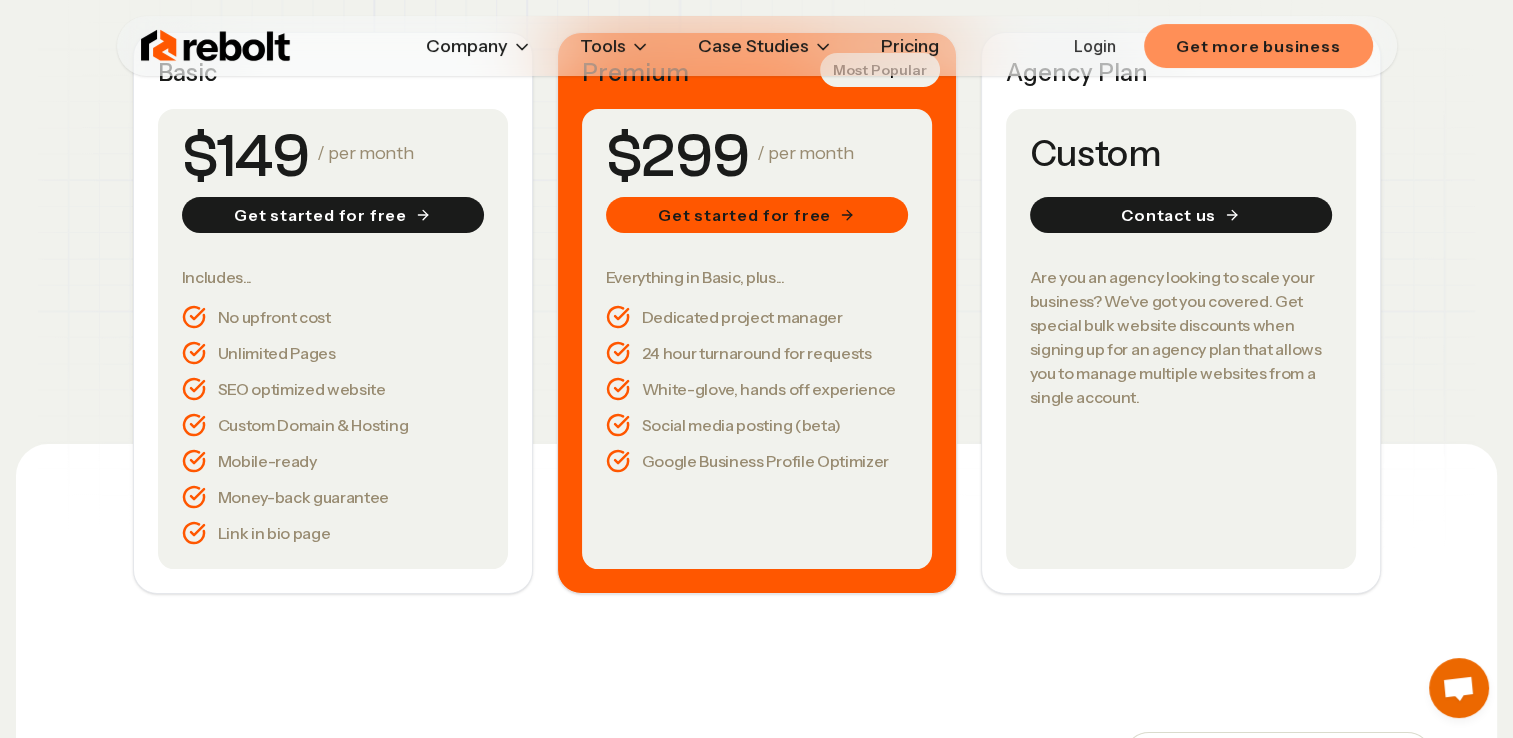 click on "Get more business" at bounding box center [1258, 46] 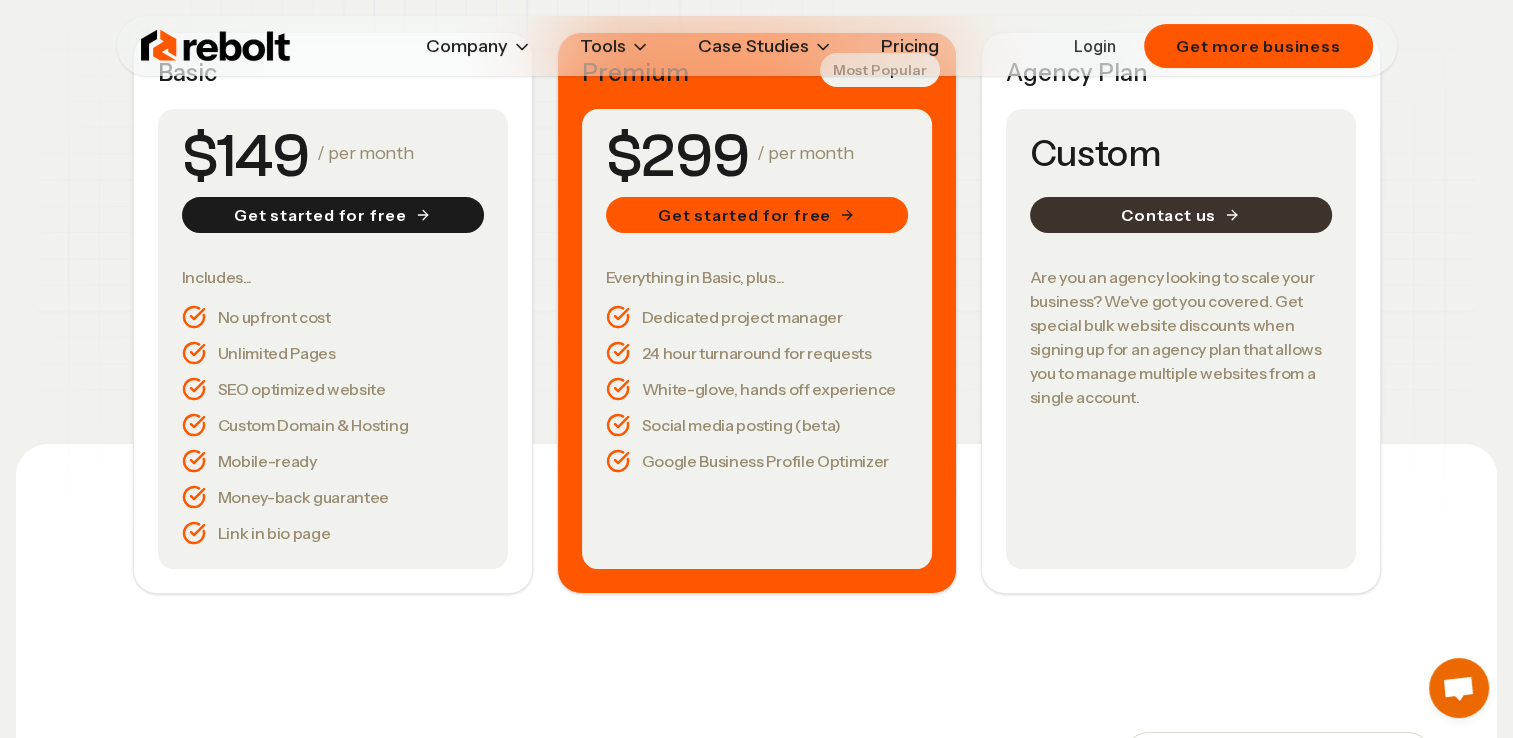 click on "Contact us" at bounding box center [1181, 215] 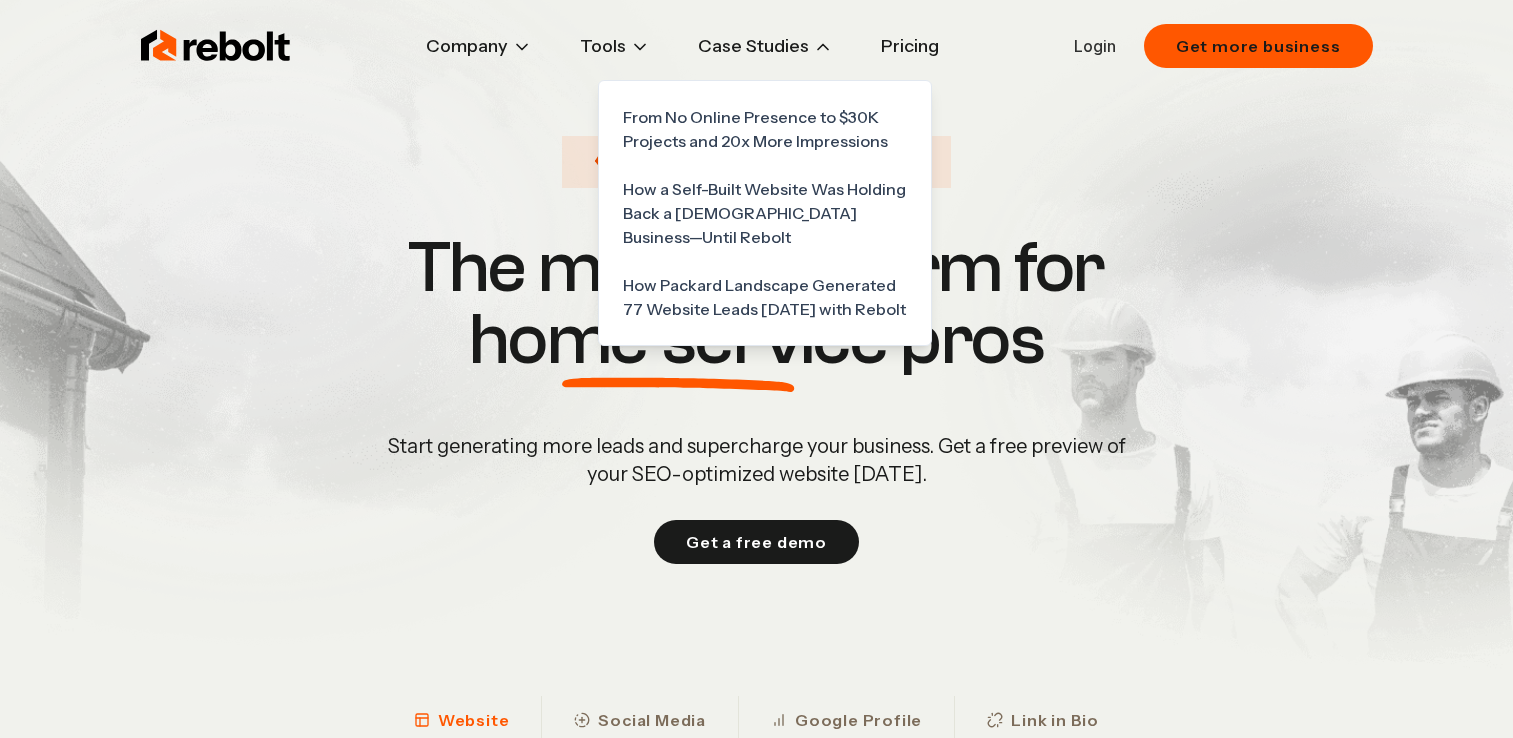 scroll, scrollTop: 0, scrollLeft: 0, axis: both 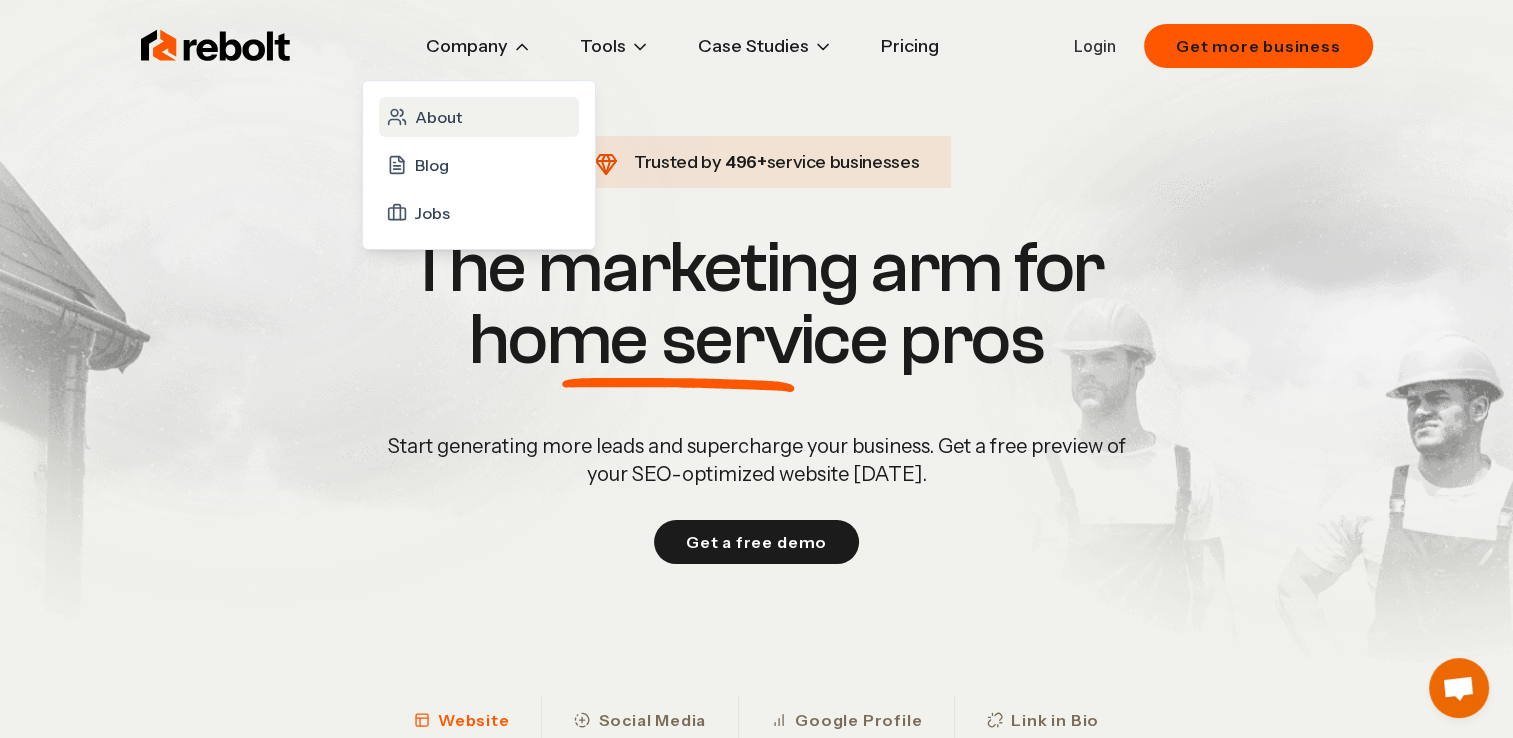 click on "About" at bounding box center (438, 117) 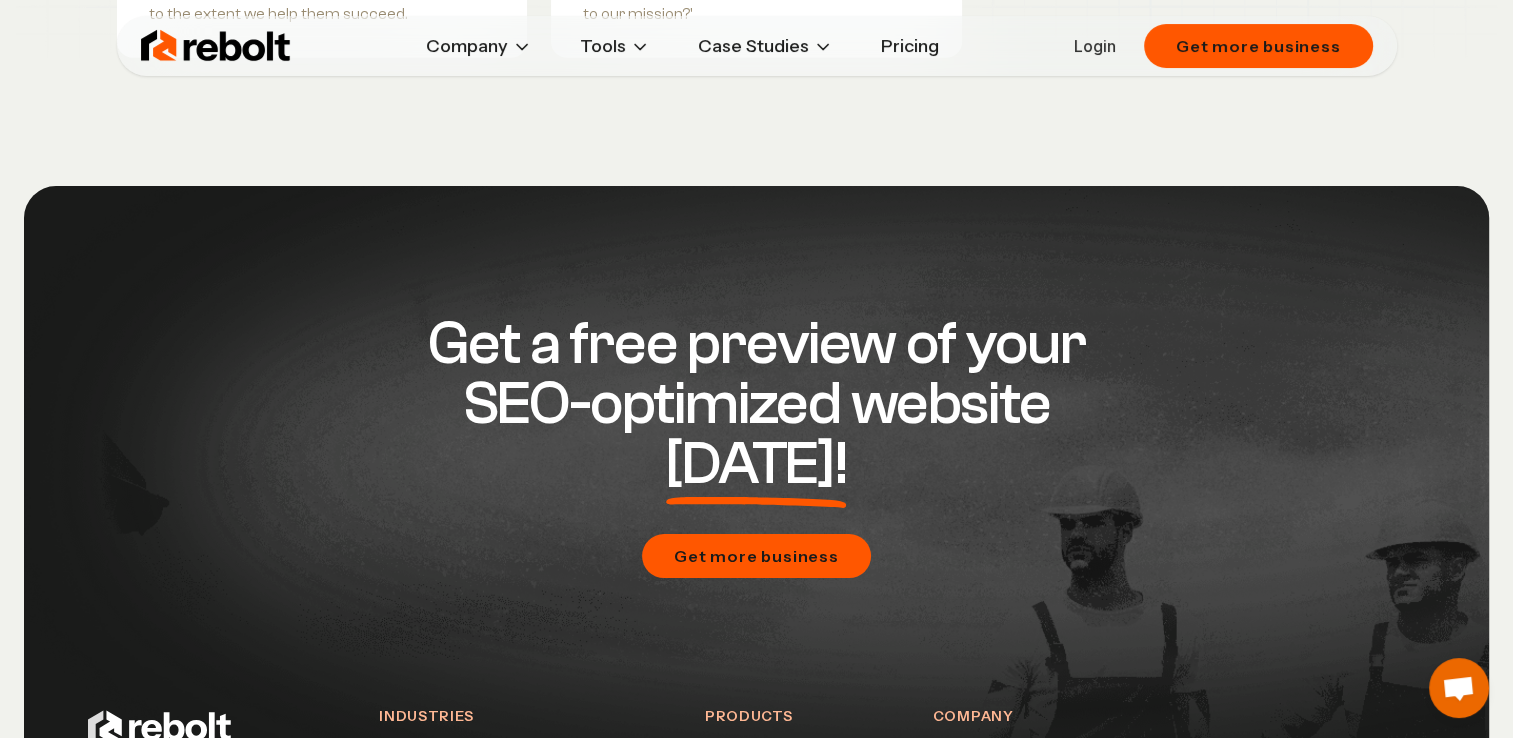 scroll, scrollTop: 5300, scrollLeft: 0, axis: vertical 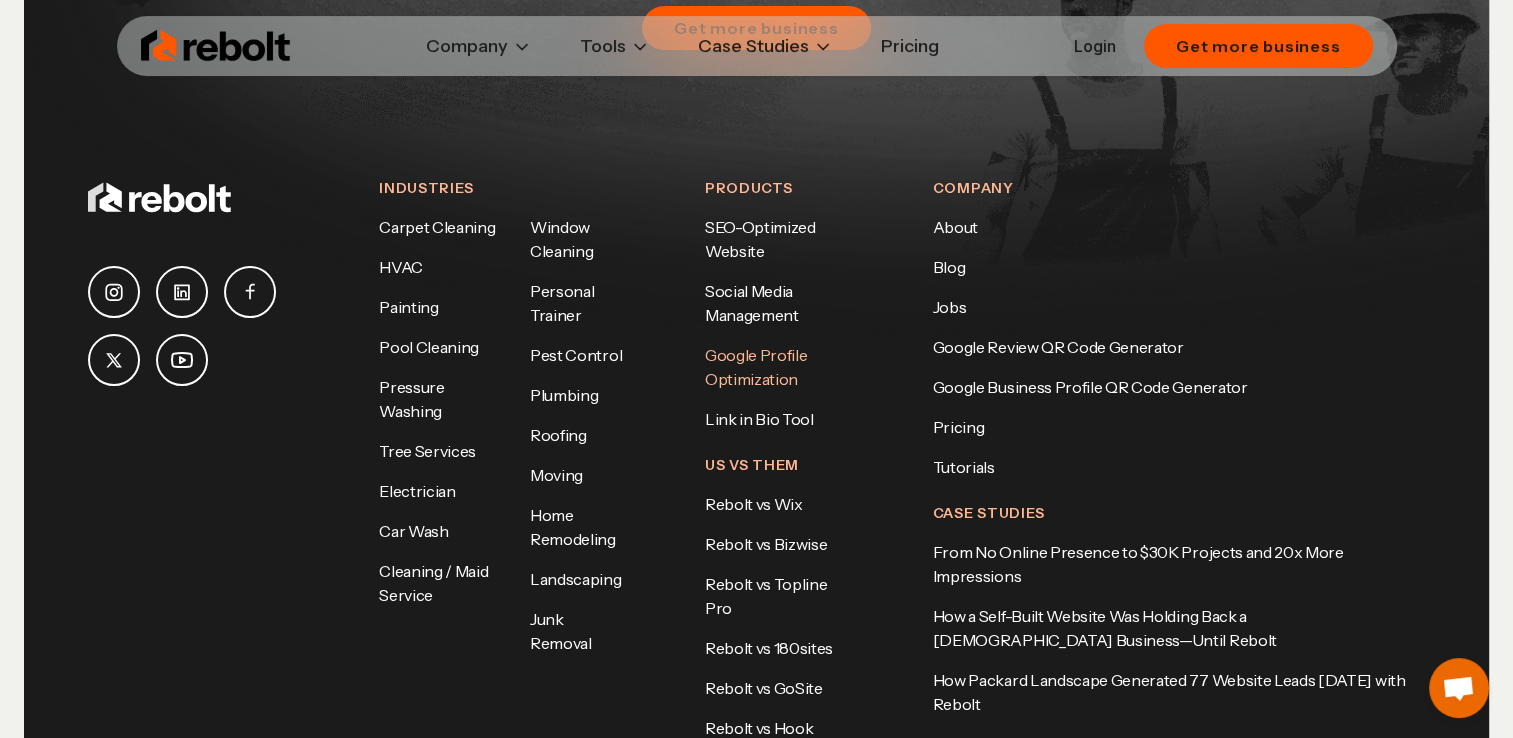 click on "Google Profile Optimization" at bounding box center (756, 367) 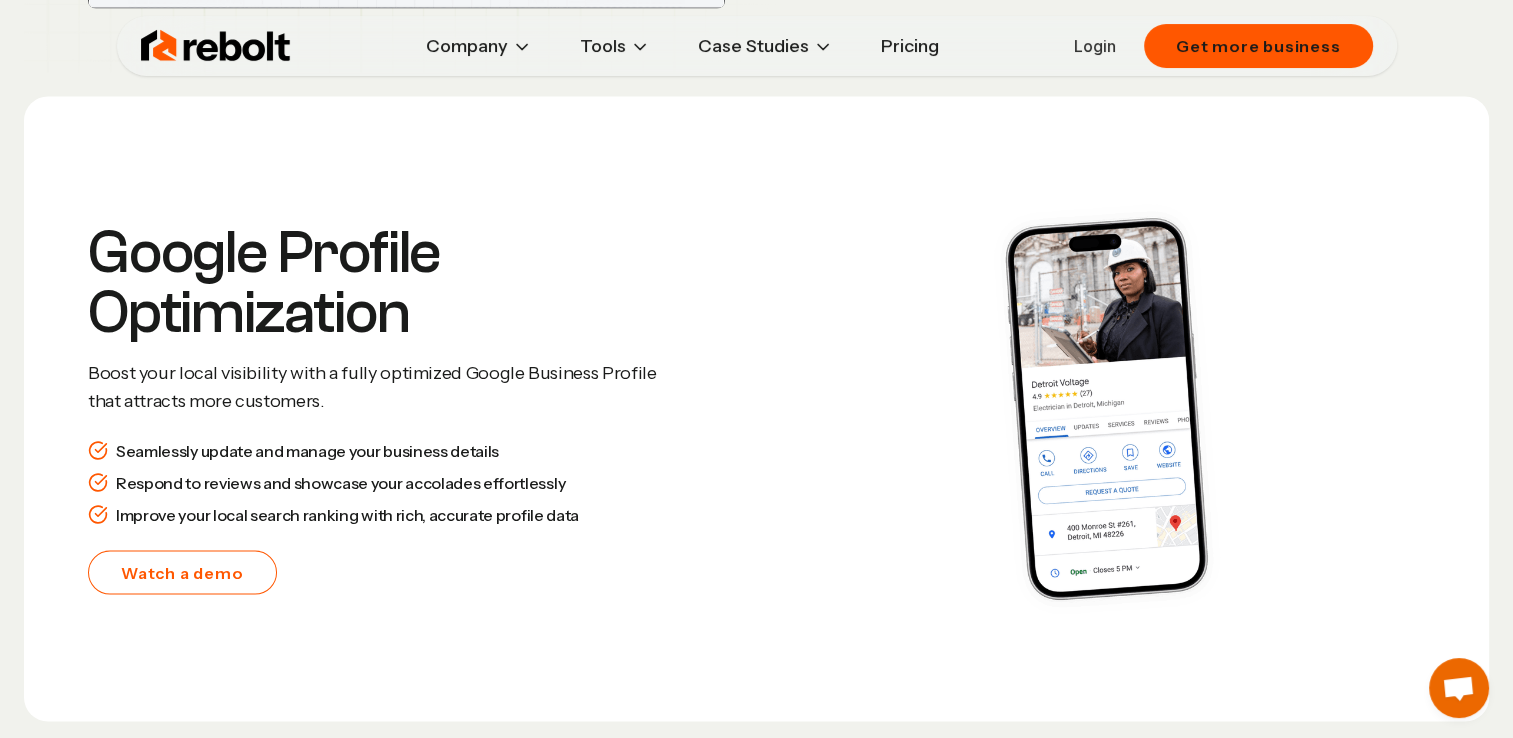 scroll, scrollTop: 3747, scrollLeft: 0, axis: vertical 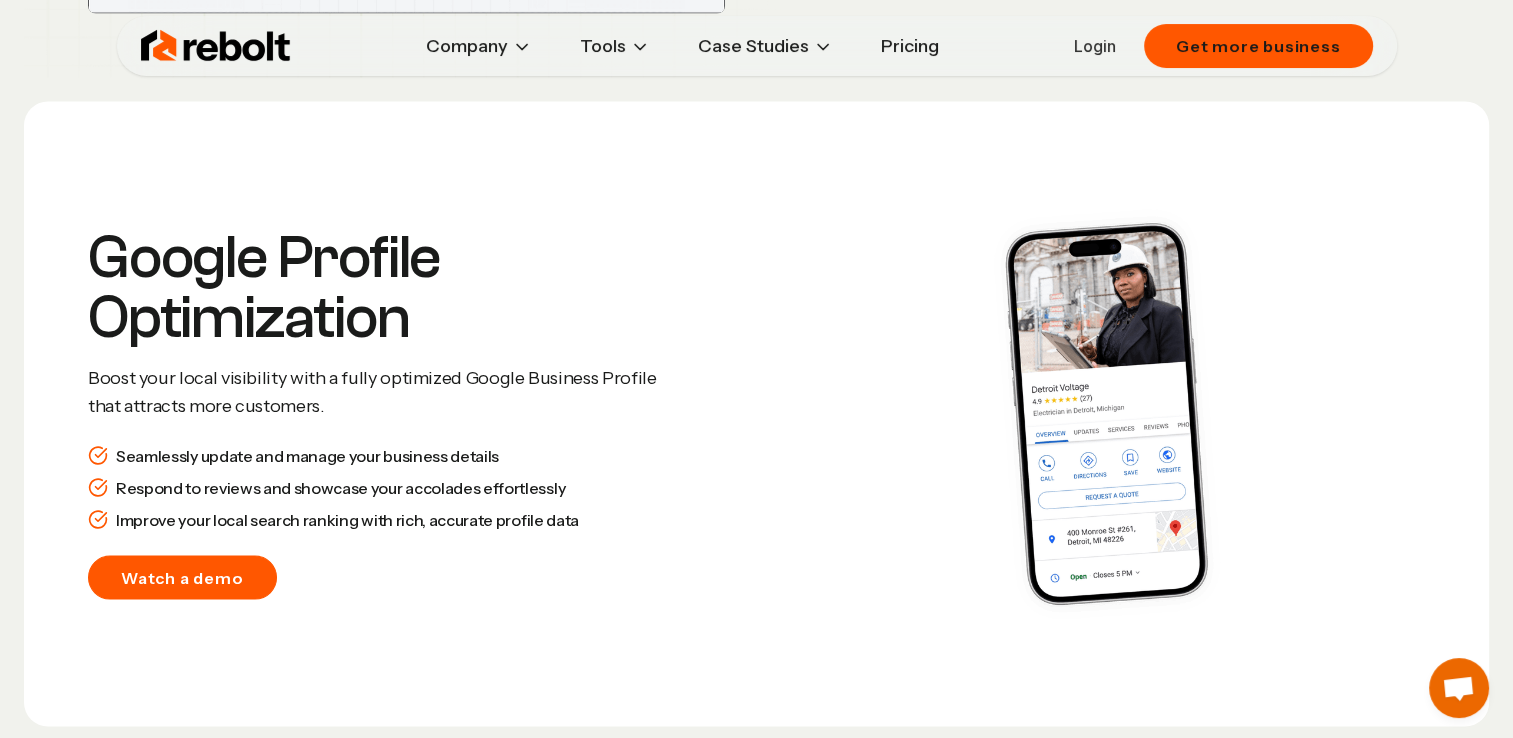 click on "Watch a demo" at bounding box center [182, 577] 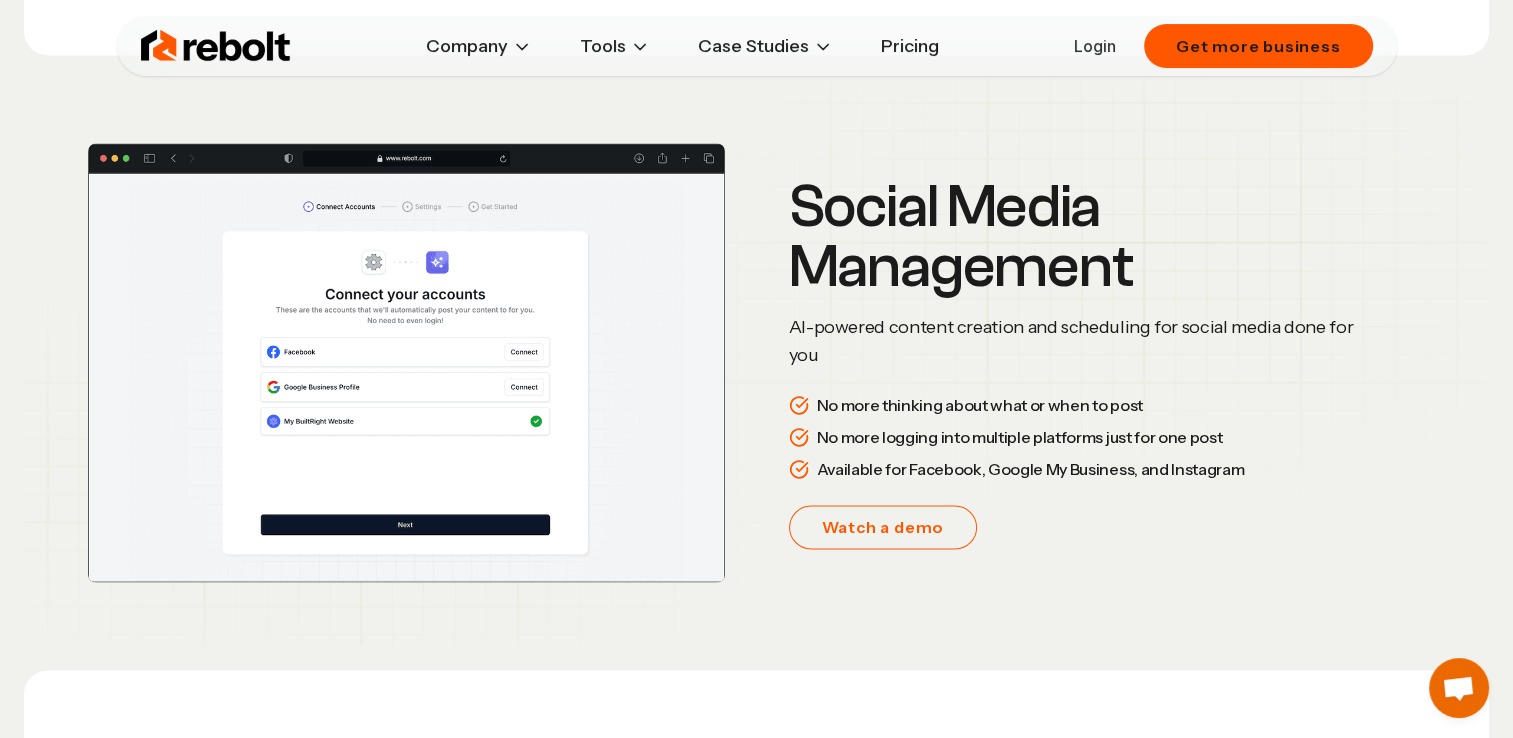 scroll, scrollTop: 3247, scrollLeft: 0, axis: vertical 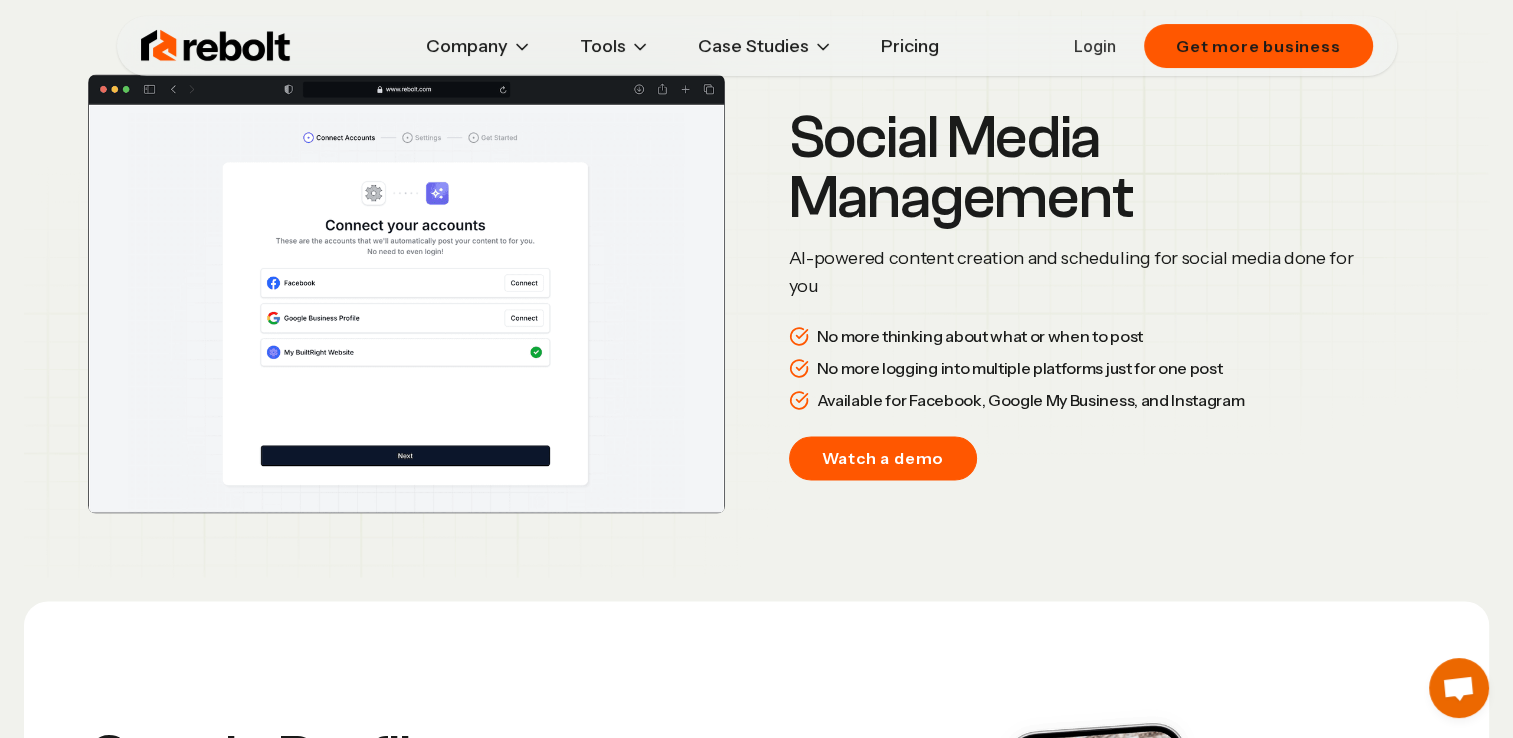 click on "Watch a demo" at bounding box center [883, 458] 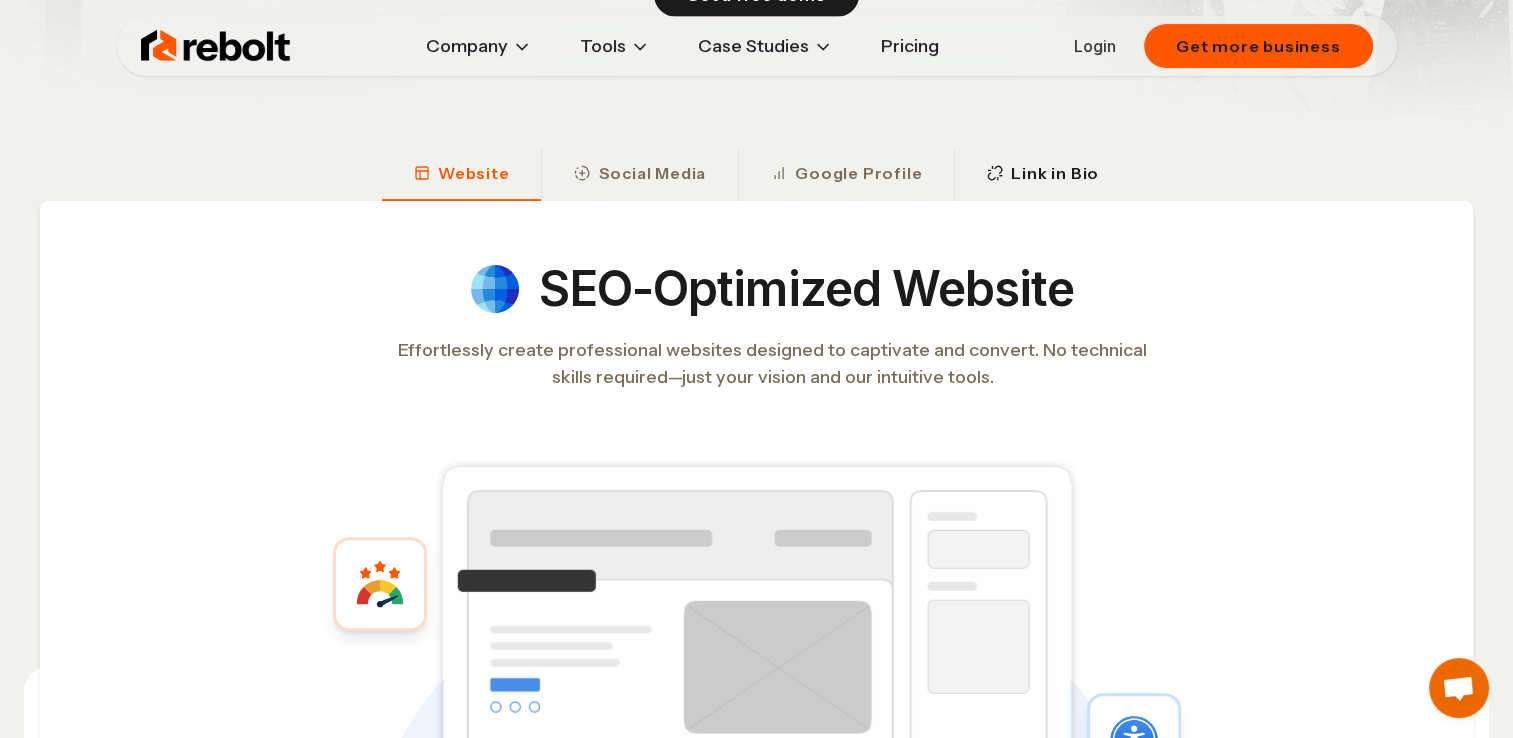 click on "Link in Bio" at bounding box center (1055, 173) 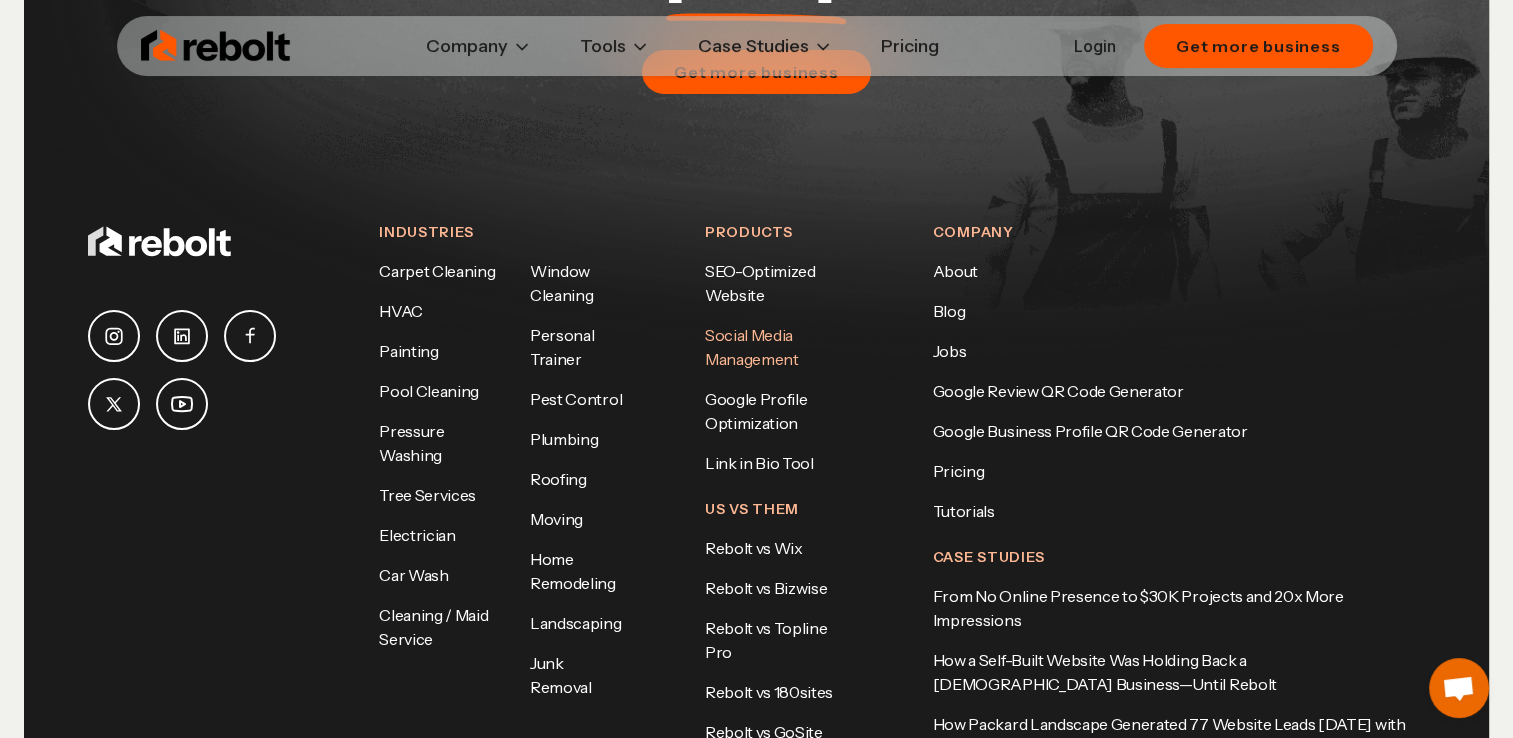 scroll, scrollTop: 9498, scrollLeft: 0, axis: vertical 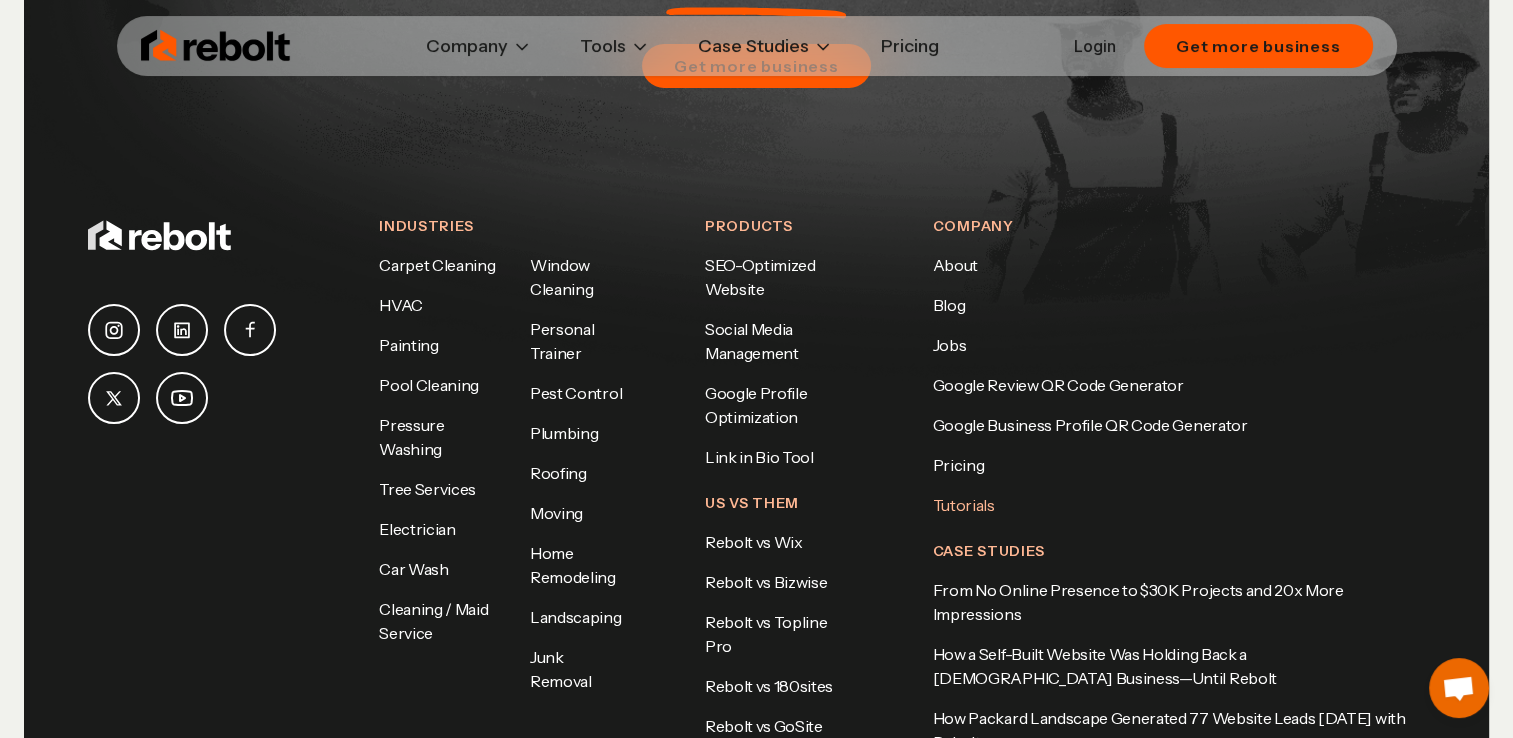 click on "Tutorials" at bounding box center [1179, 505] 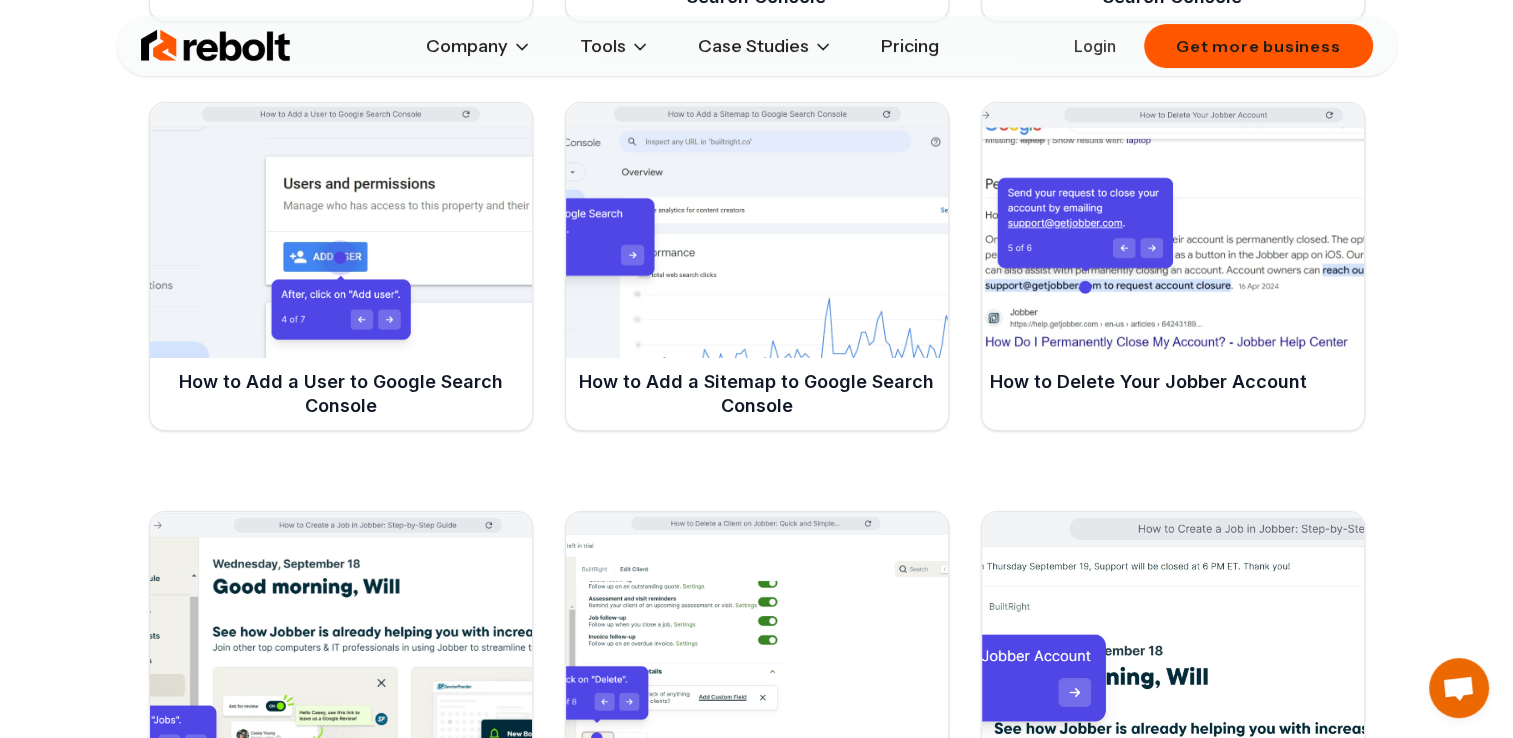 scroll, scrollTop: 1600, scrollLeft: 0, axis: vertical 